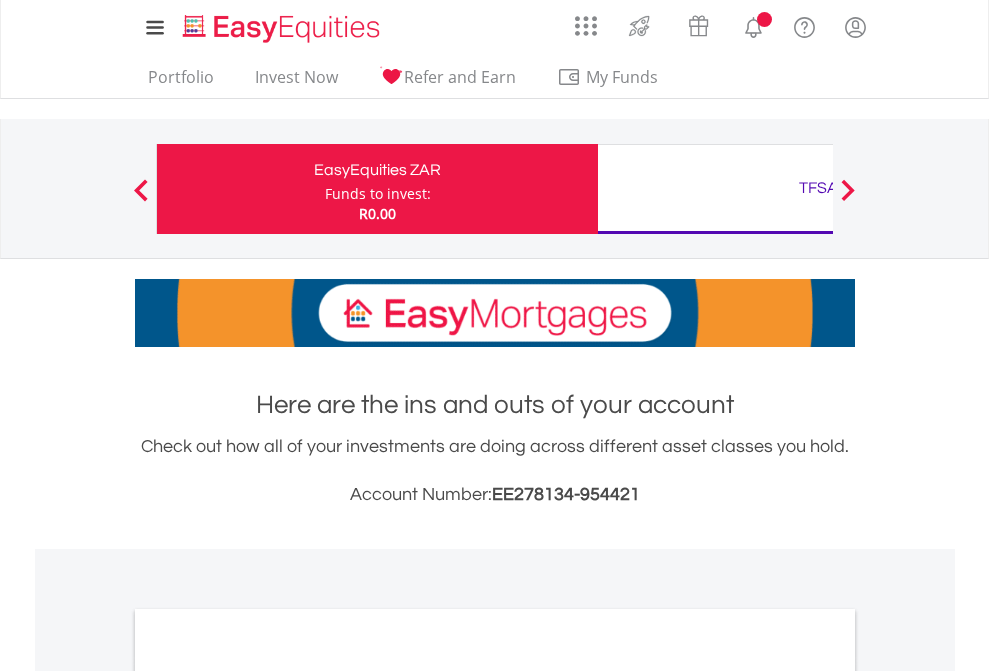 scroll, scrollTop: 0, scrollLeft: 0, axis: both 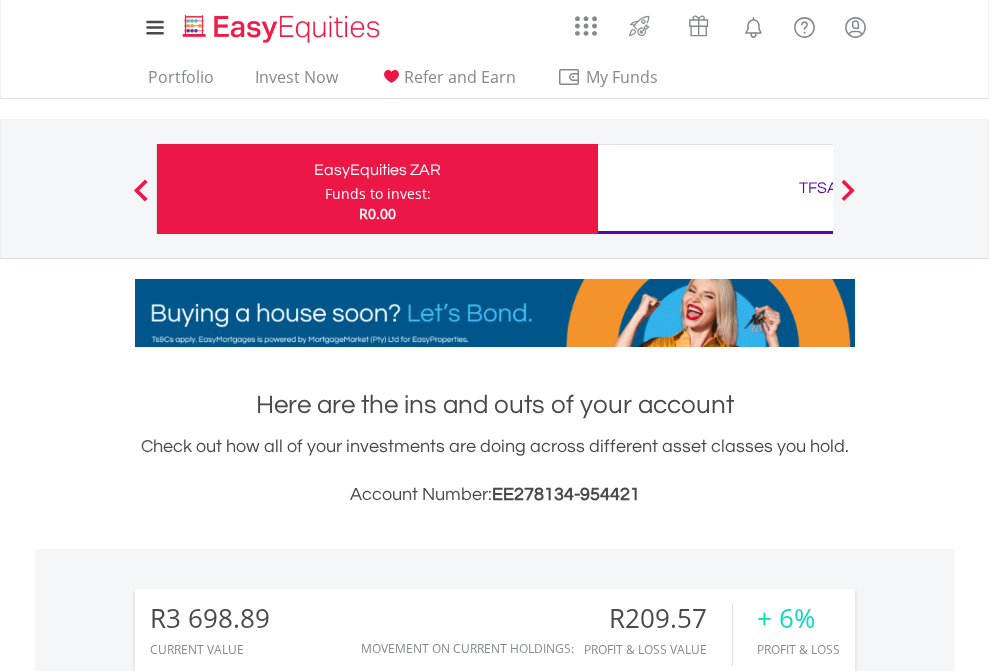 click on "Funds to invest:" at bounding box center [378, 194] 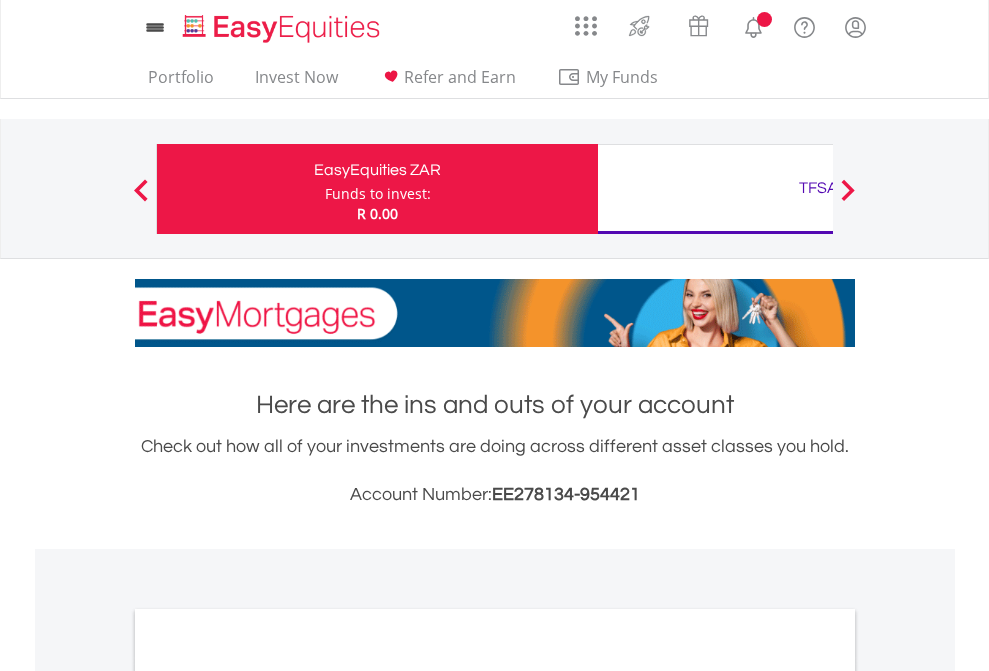 scroll, scrollTop: 0, scrollLeft: 0, axis: both 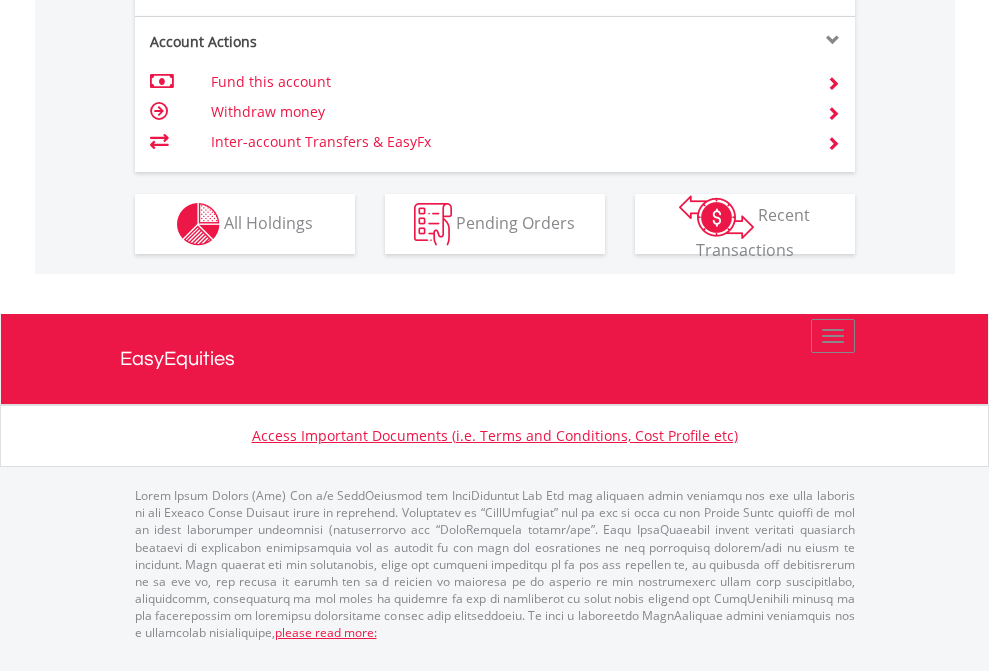 click on "Investment types" at bounding box center (706, -337) 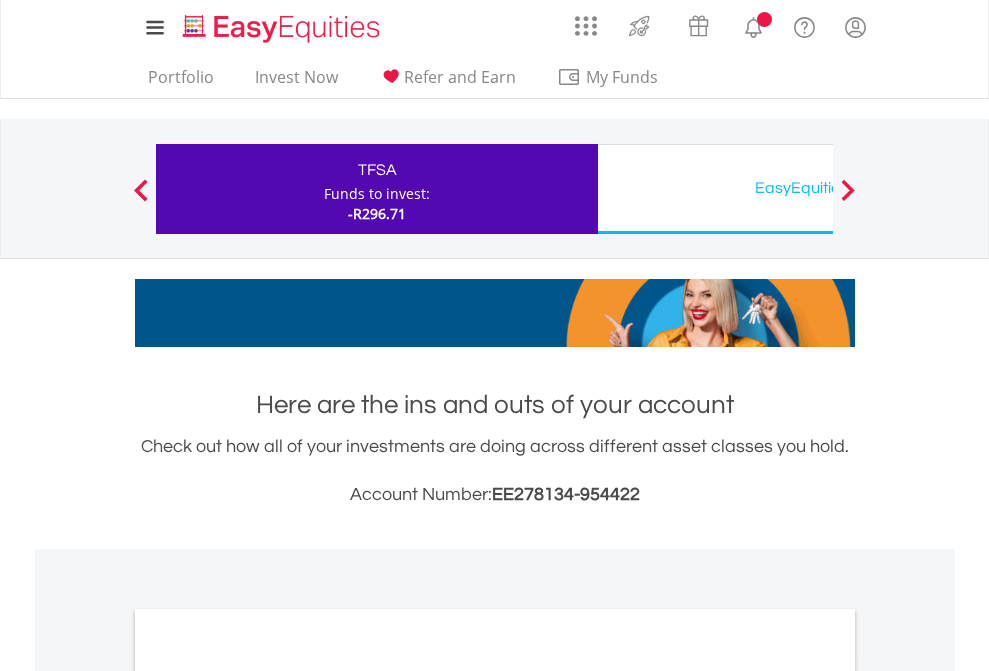 scroll, scrollTop: 0, scrollLeft: 0, axis: both 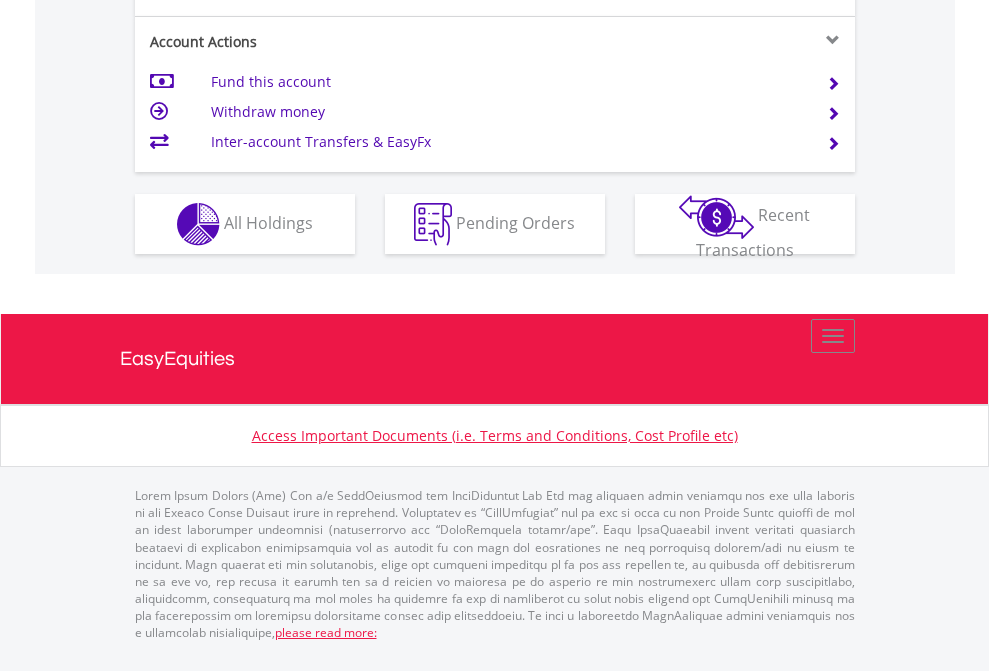 click on "Investment types" at bounding box center (706, -337) 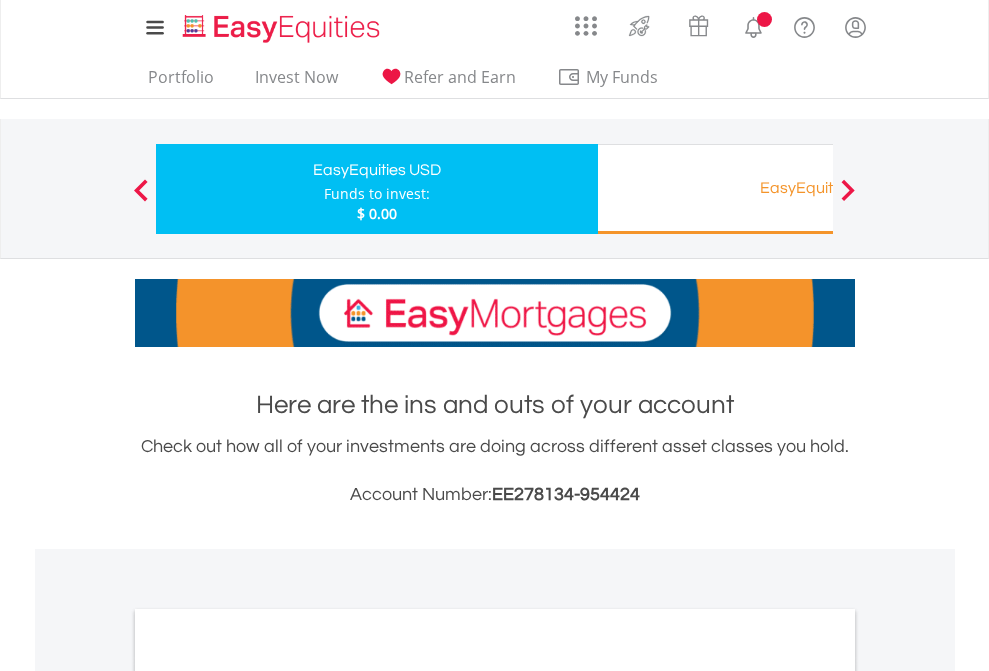 scroll, scrollTop: 0, scrollLeft: 0, axis: both 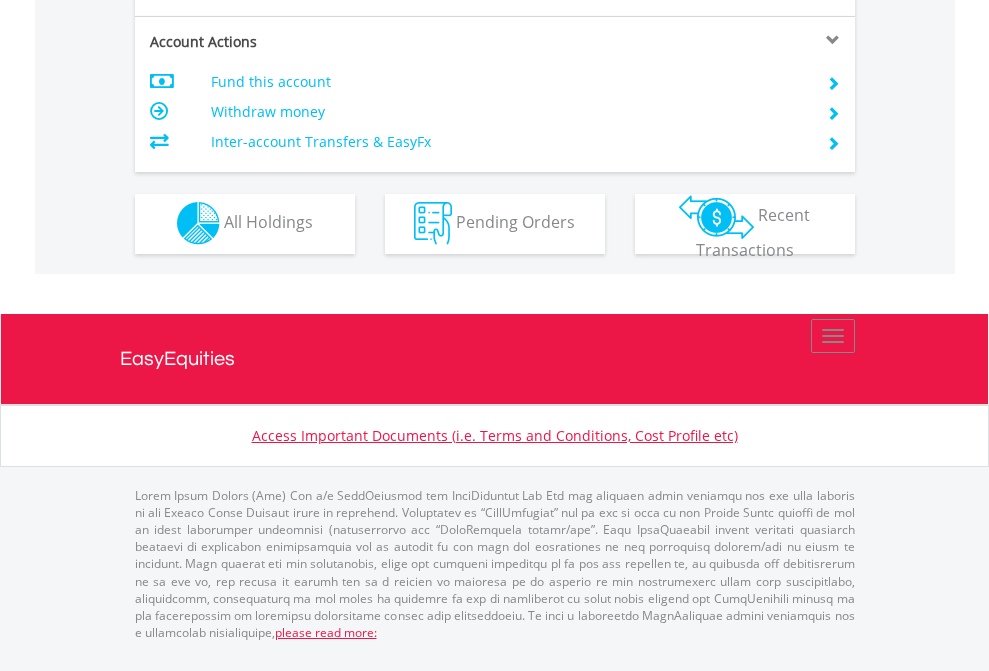 click on "Investment types" at bounding box center [706, -353] 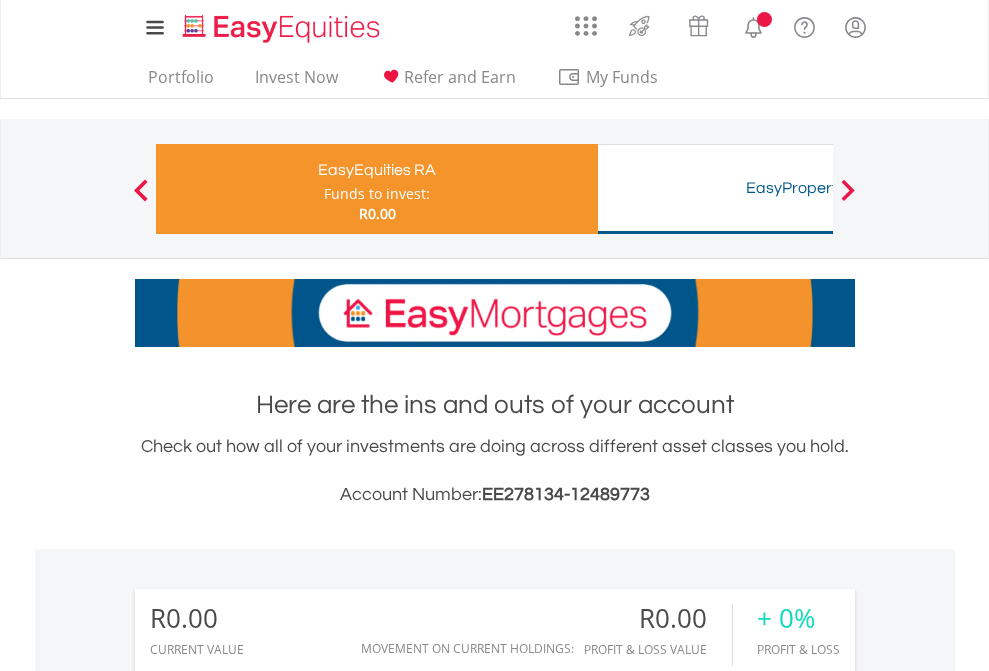 scroll, scrollTop: 0, scrollLeft: 0, axis: both 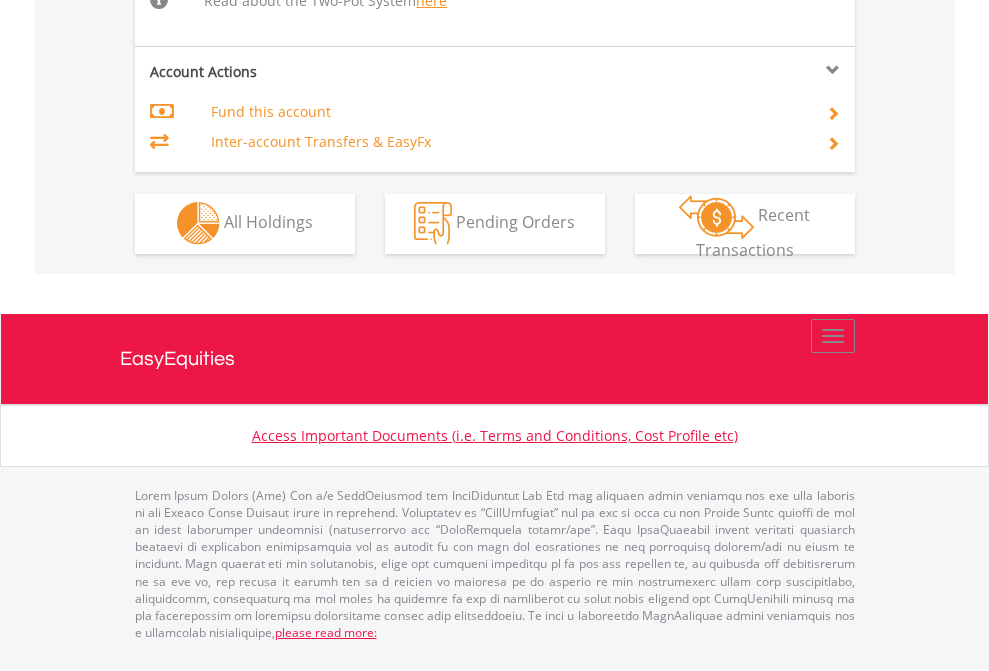 click on "Investment types" at bounding box center [706, -534] 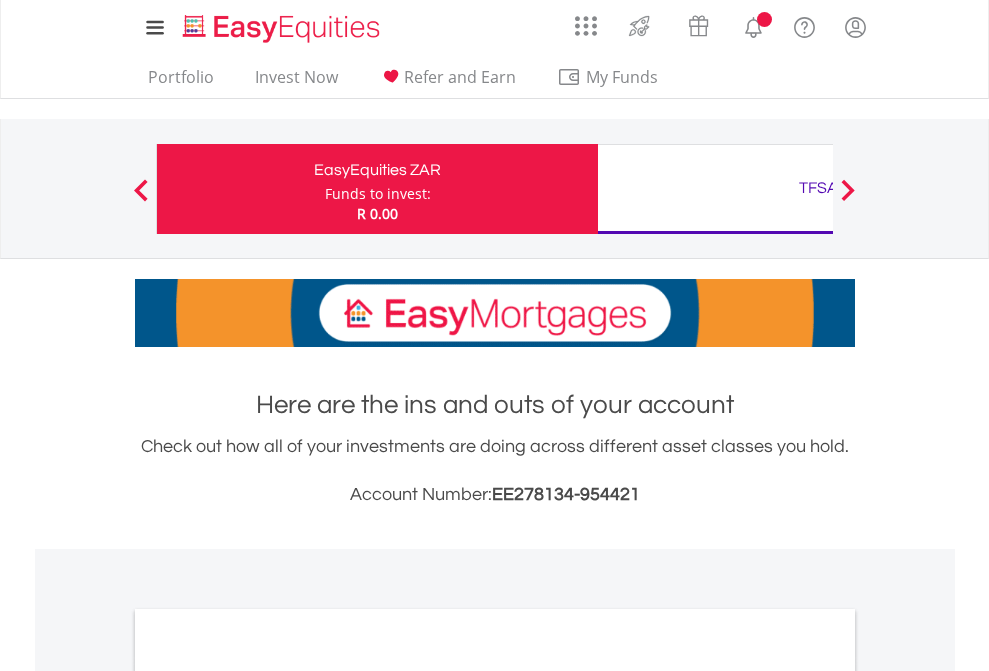 scroll, scrollTop: 0, scrollLeft: 0, axis: both 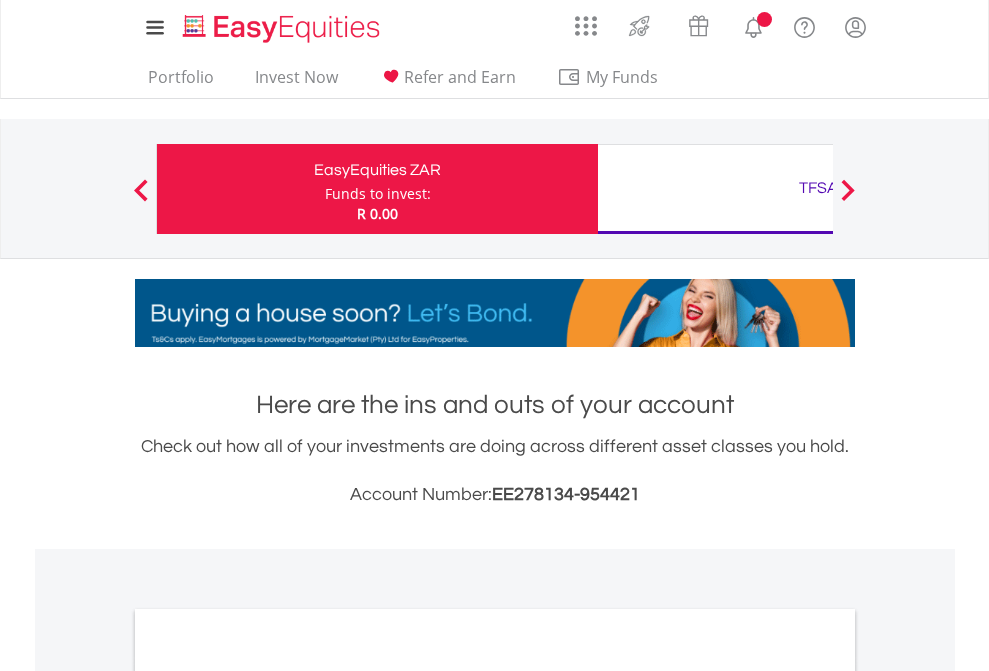 click on "All Holdings" at bounding box center [268, 1096] 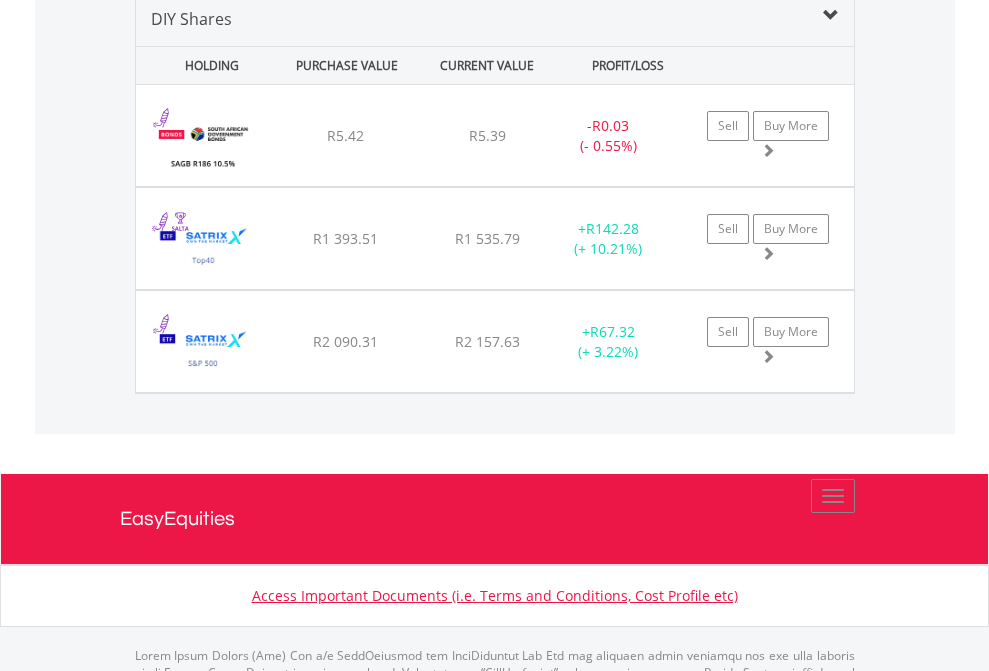 scroll, scrollTop: 1933, scrollLeft: 0, axis: vertical 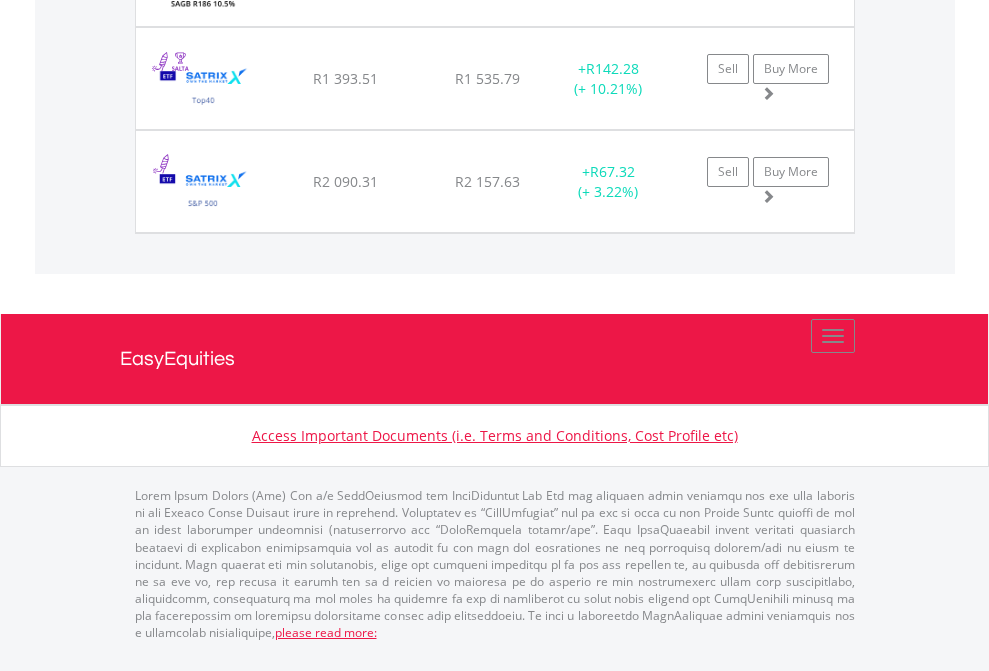 click on "TFSA" at bounding box center [818, -1174] 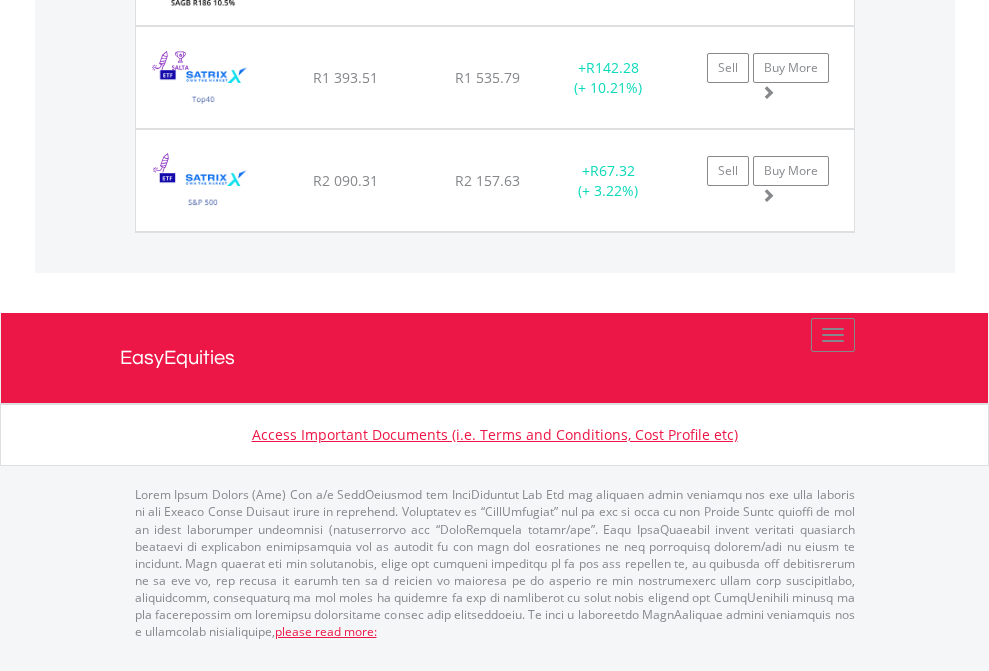 scroll, scrollTop: 144, scrollLeft: 0, axis: vertical 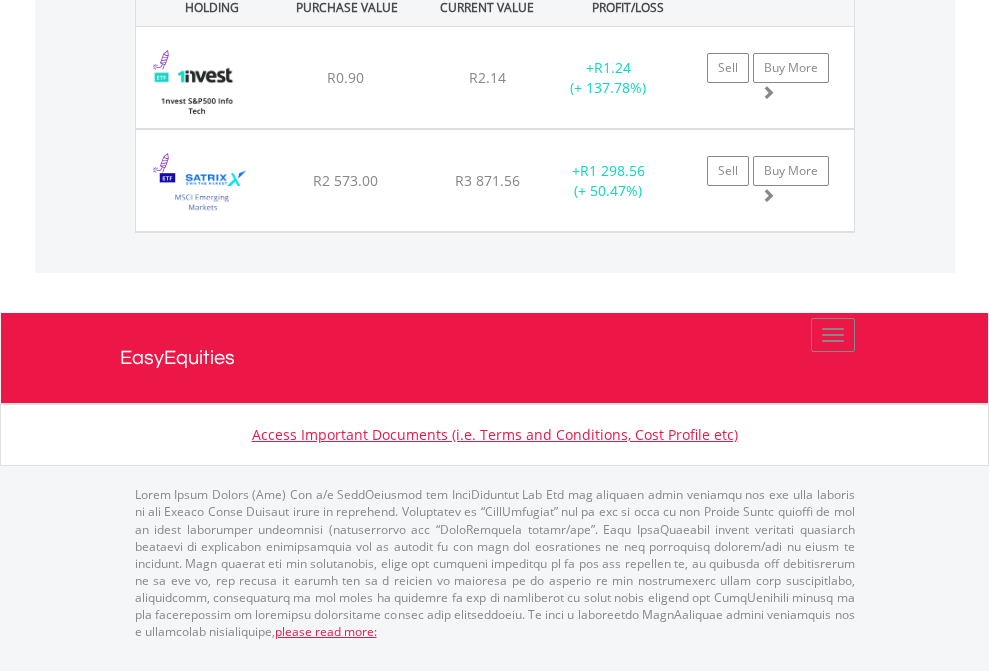 click on "EasyEquities USD" at bounding box center (818, -1442) 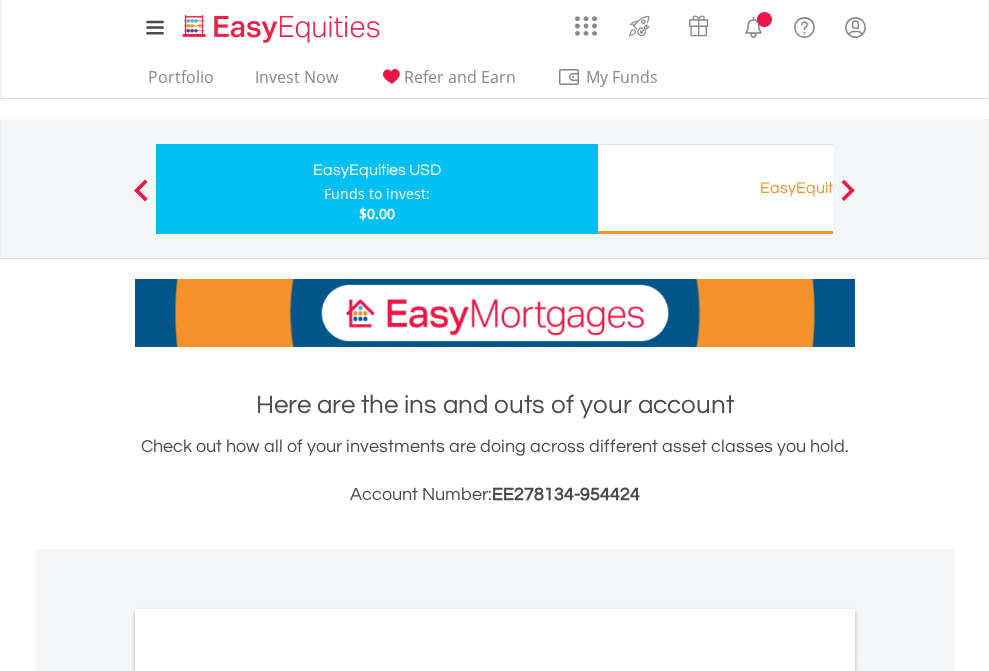 scroll, scrollTop: 0, scrollLeft: 0, axis: both 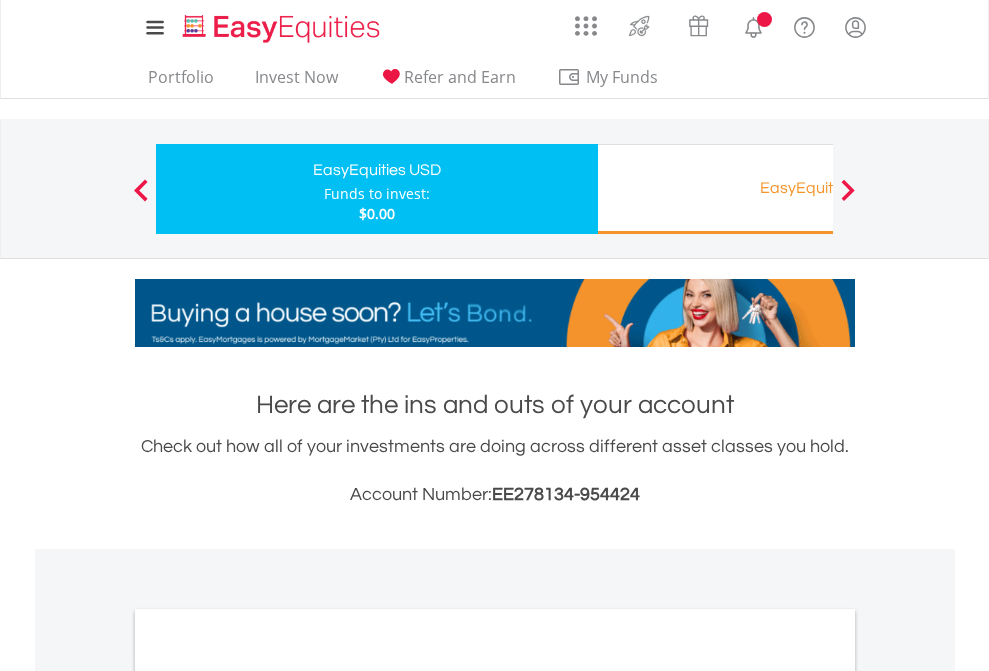 click on "All Holdings" at bounding box center [268, 1096] 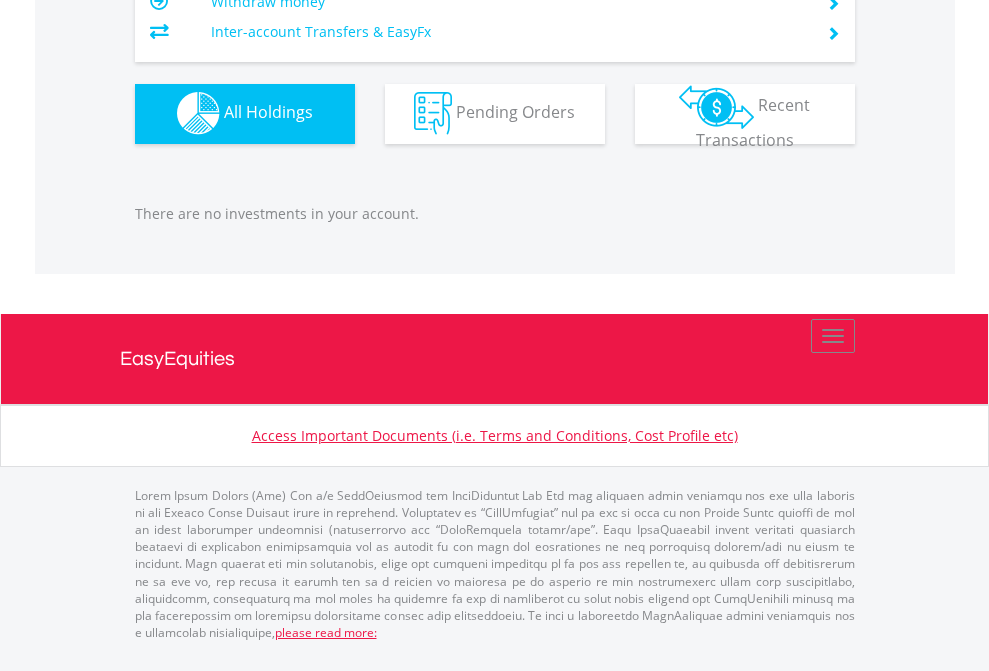 scroll, scrollTop: 1980, scrollLeft: 0, axis: vertical 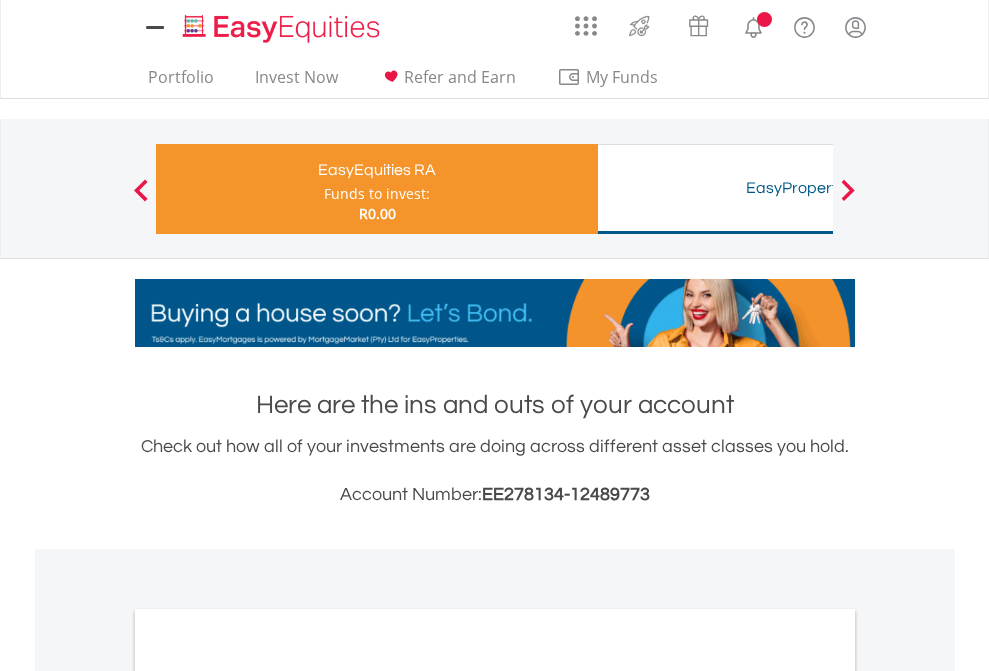 click on "All Holdings" at bounding box center [268, 1066] 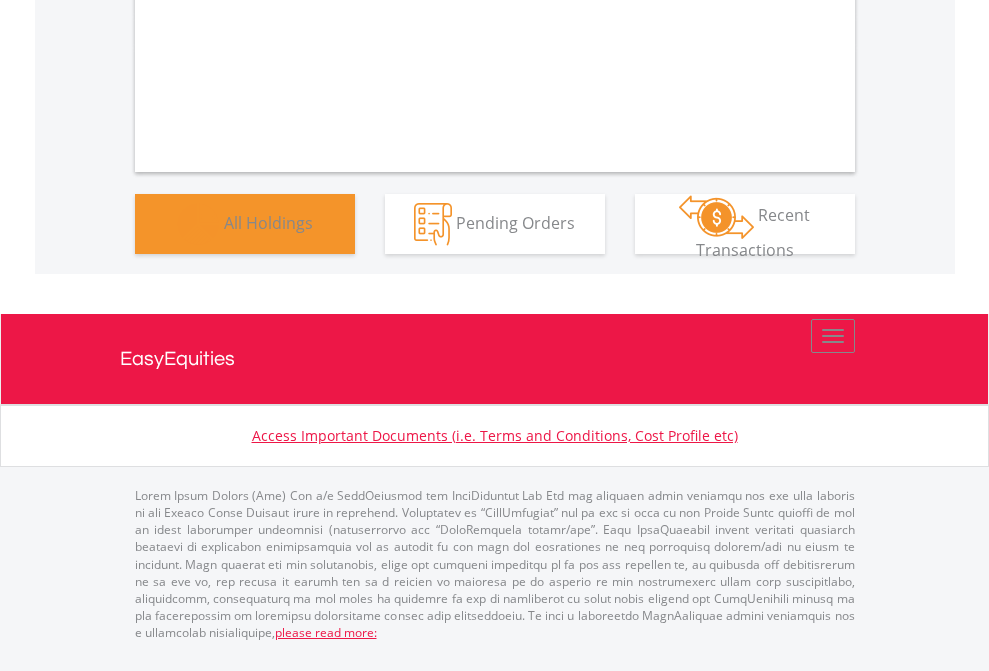 scroll, scrollTop: 1202, scrollLeft: 0, axis: vertical 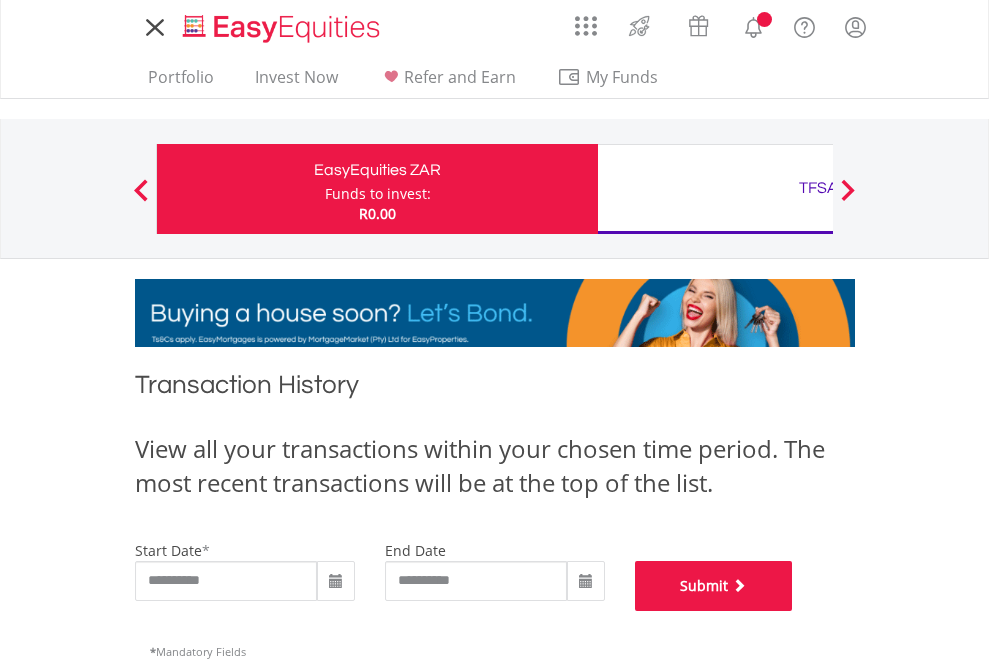 click on "Submit" at bounding box center [714, 586] 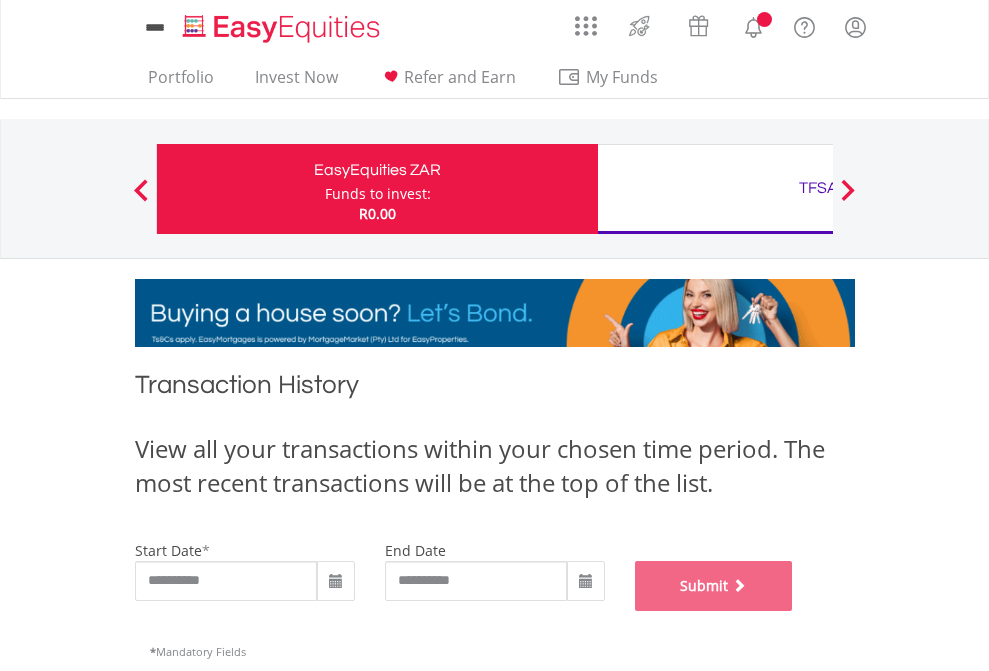 scroll, scrollTop: 811, scrollLeft: 0, axis: vertical 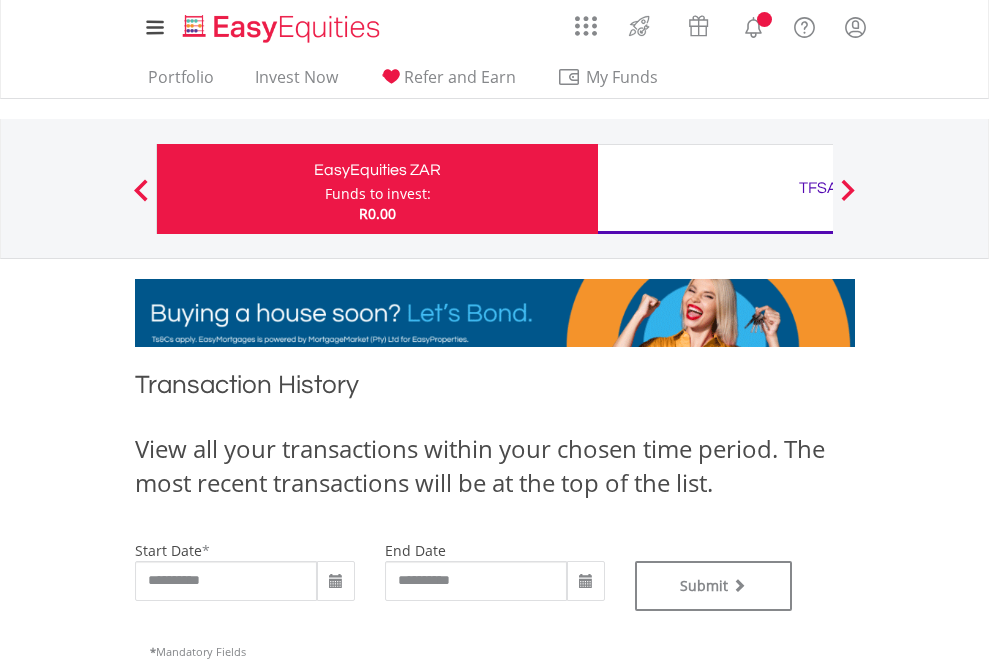 click on "TFSA" at bounding box center [818, 188] 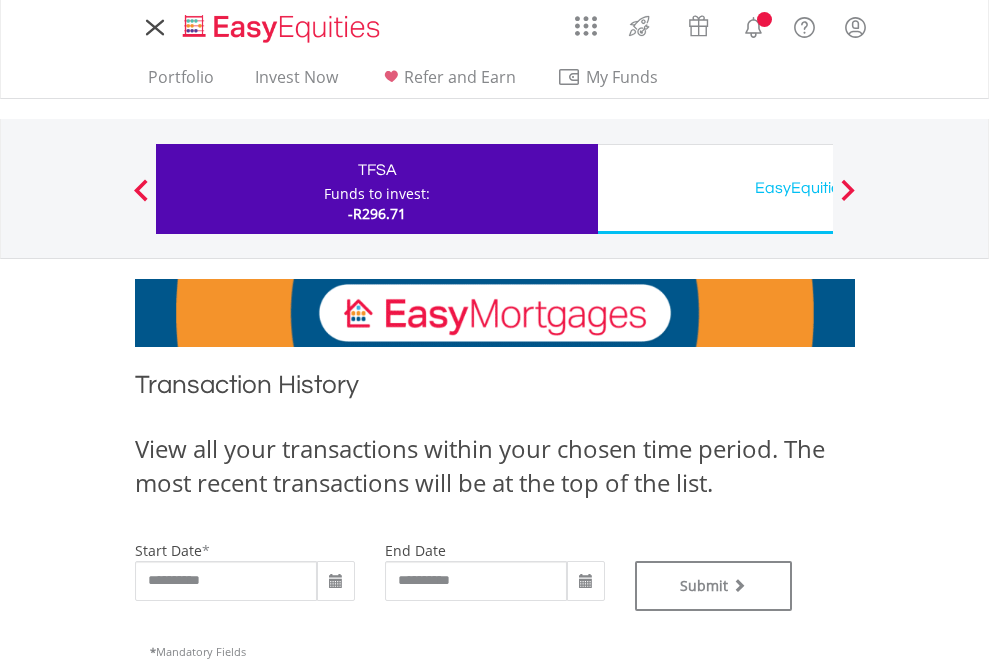 scroll, scrollTop: 0, scrollLeft: 0, axis: both 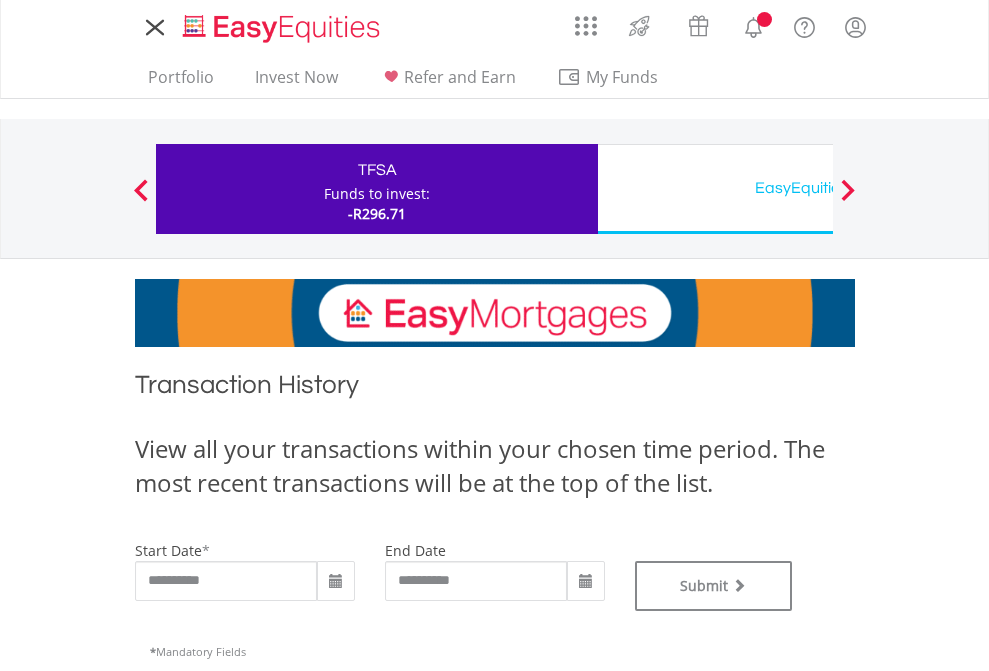 type on "**********" 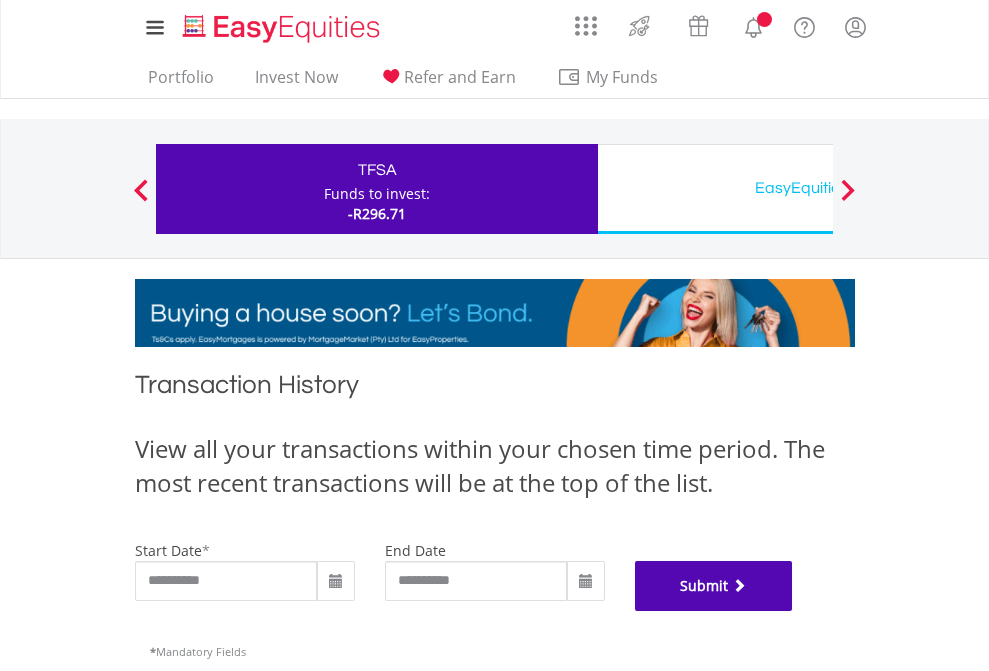 click on "Submit" at bounding box center [714, 586] 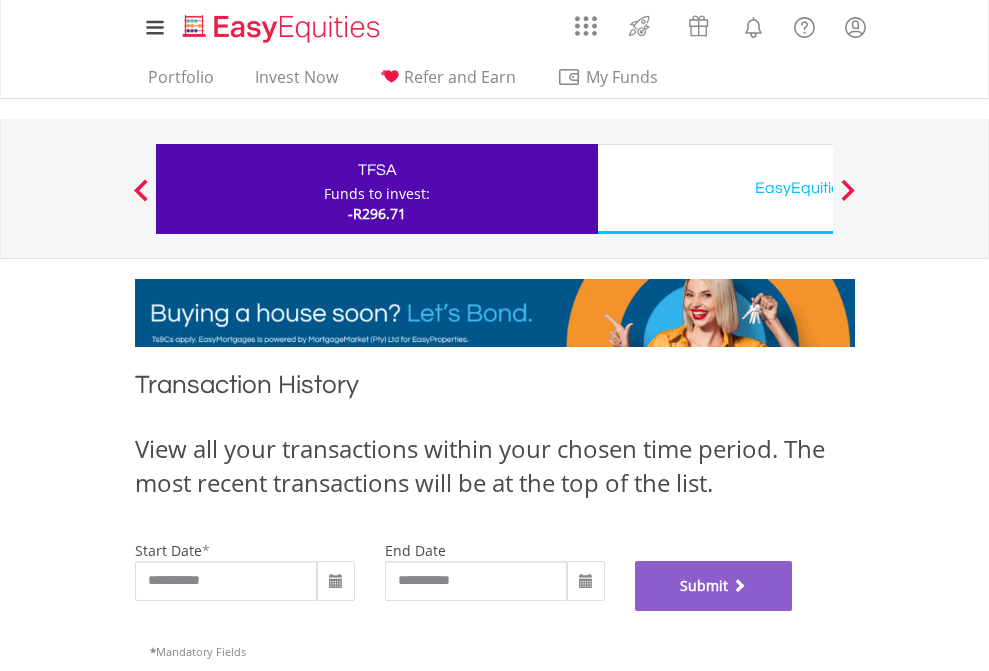 scroll, scrollTop: 811, scrollLeft: 0, axis: vertical 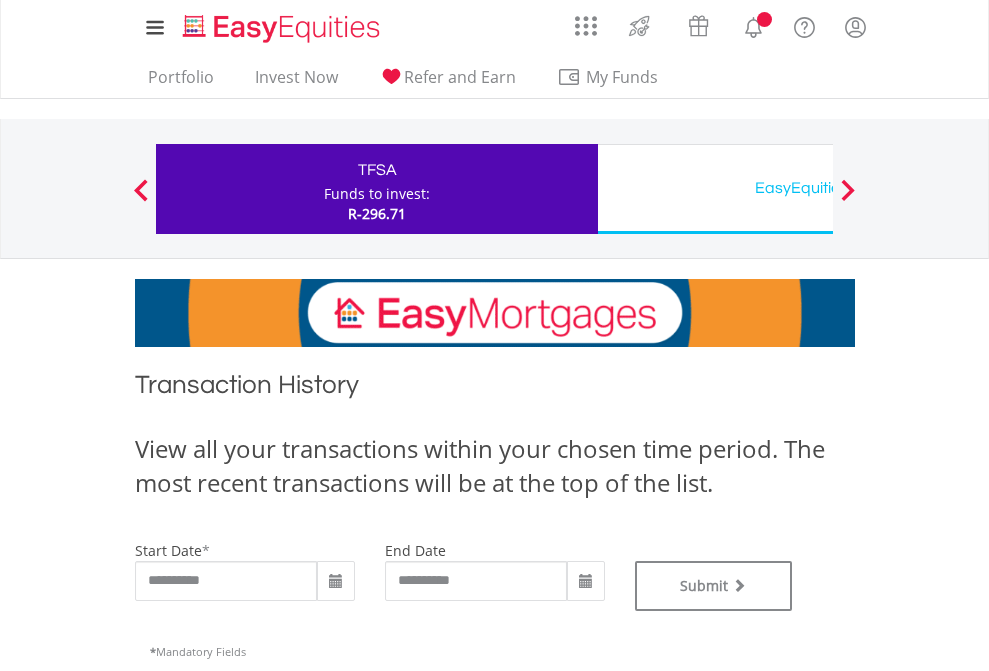 click on "EasyEquities USD" at bounding box center (818, 188) 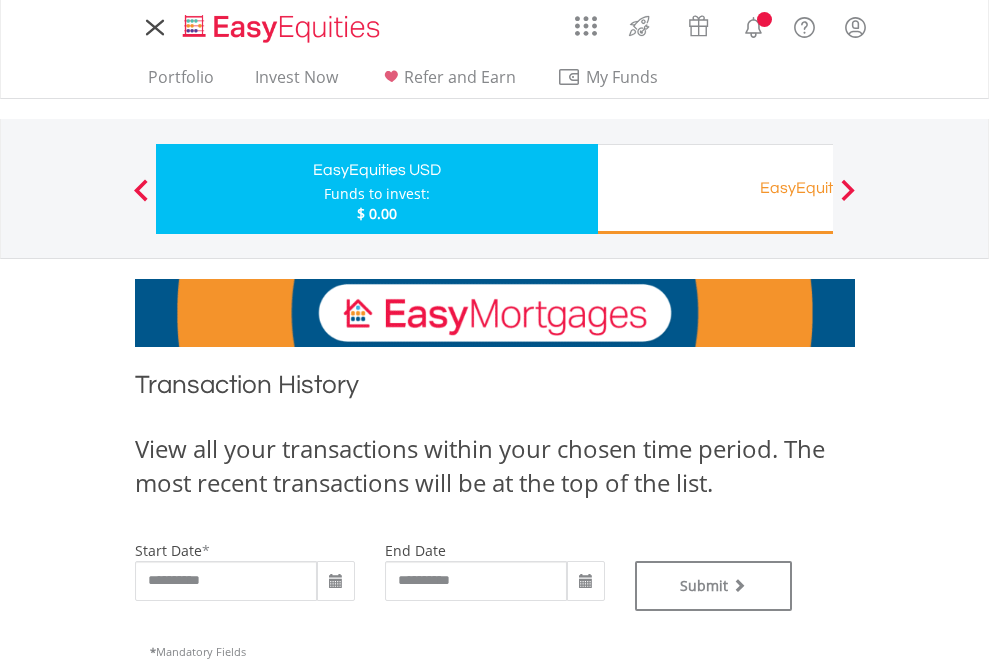 scroll, scrollTop: 0, scrollLeft: 0, axis: both 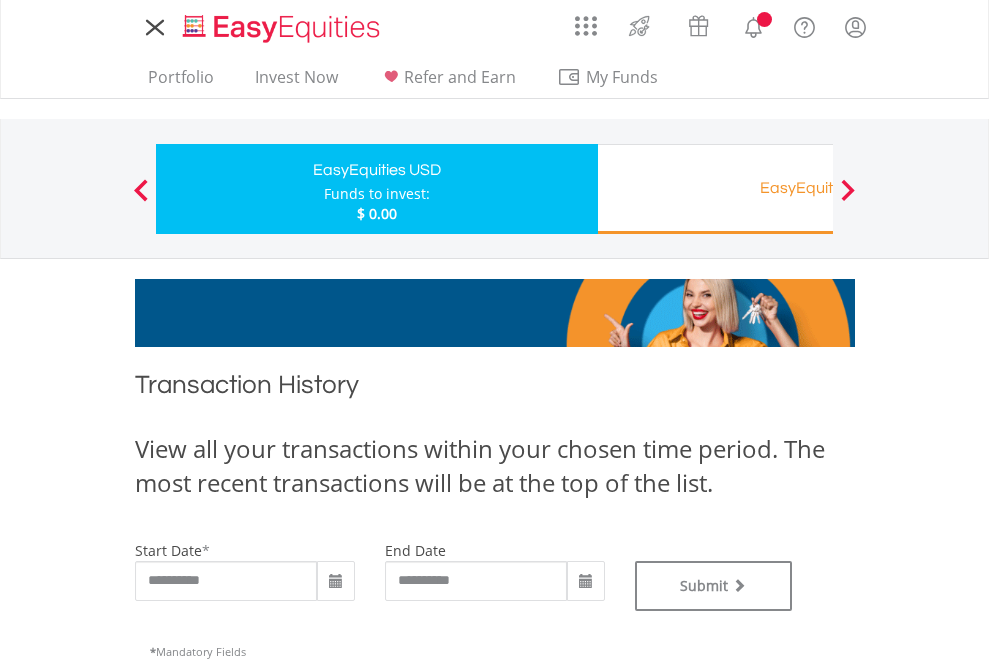 type on "**********" 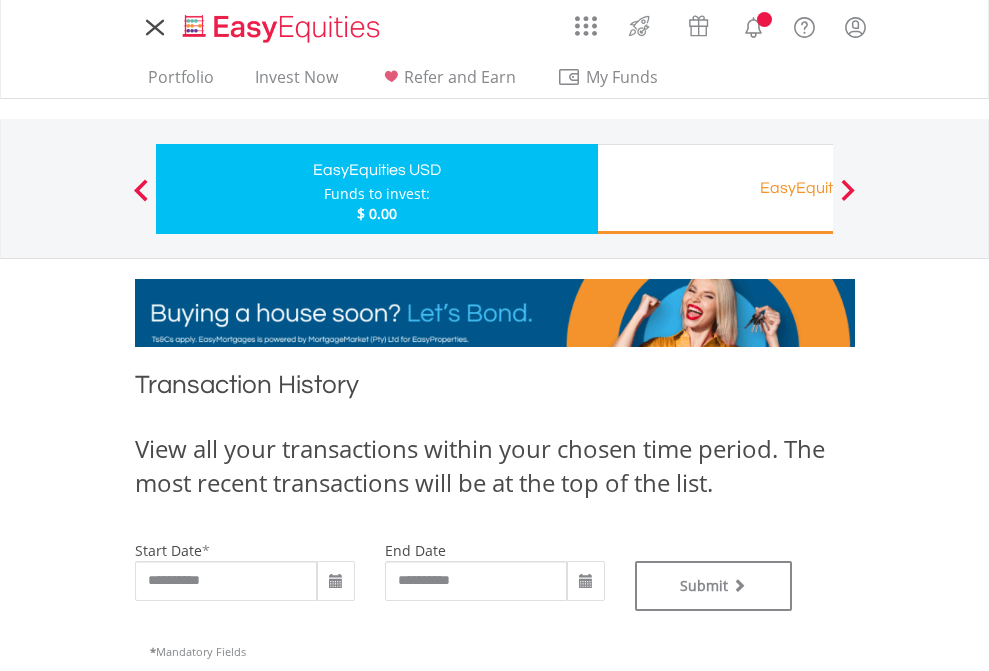 type on "**********" 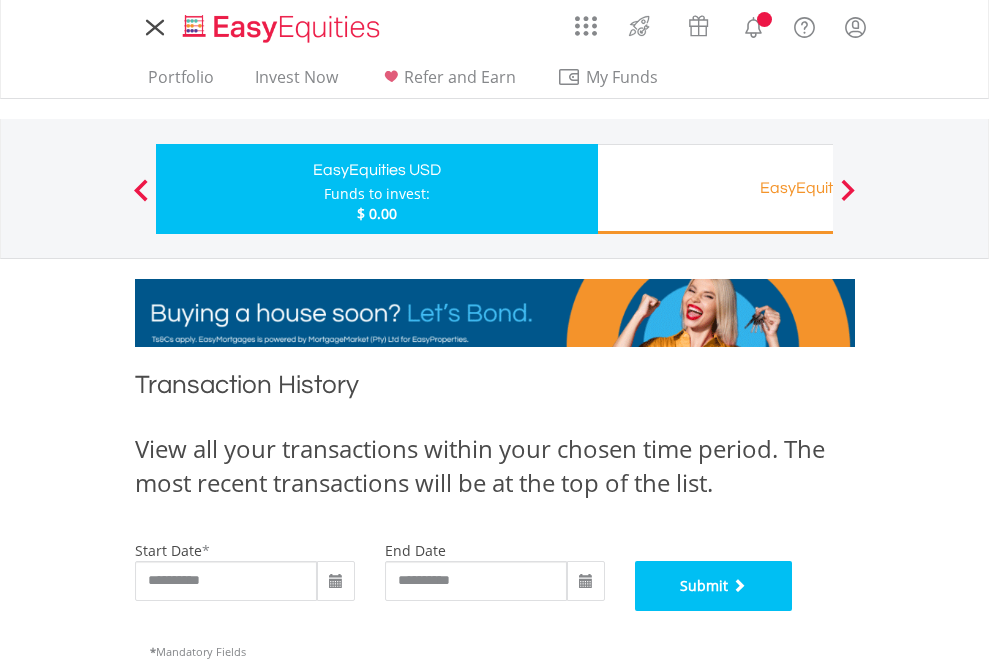 click on "Submit" at bounding box center [714, 586] 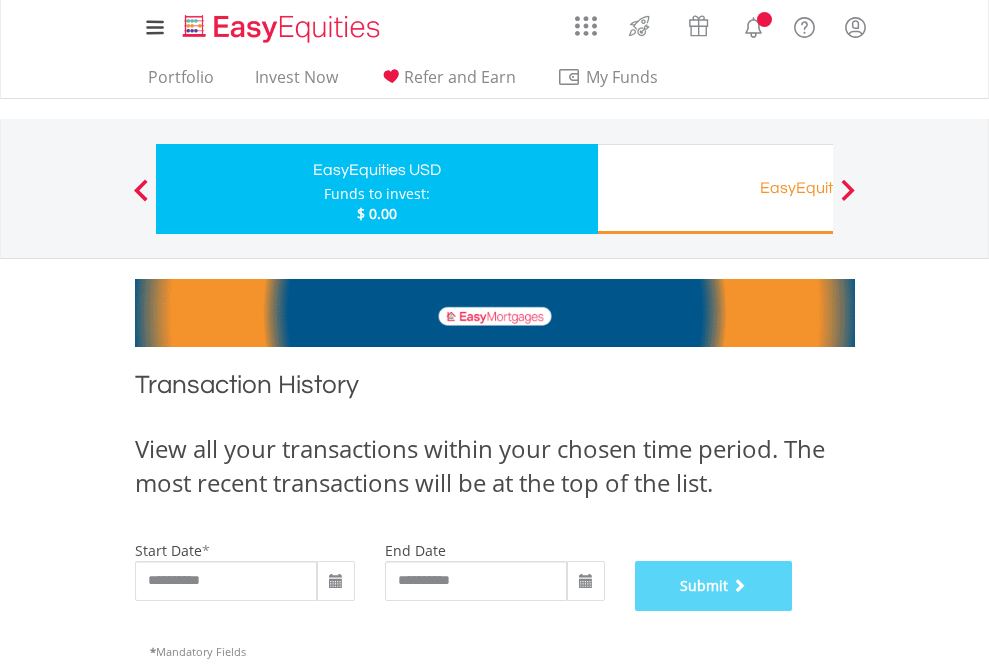 scroll, scrollTop: 811, scrollLeft: 0, axis: vertical 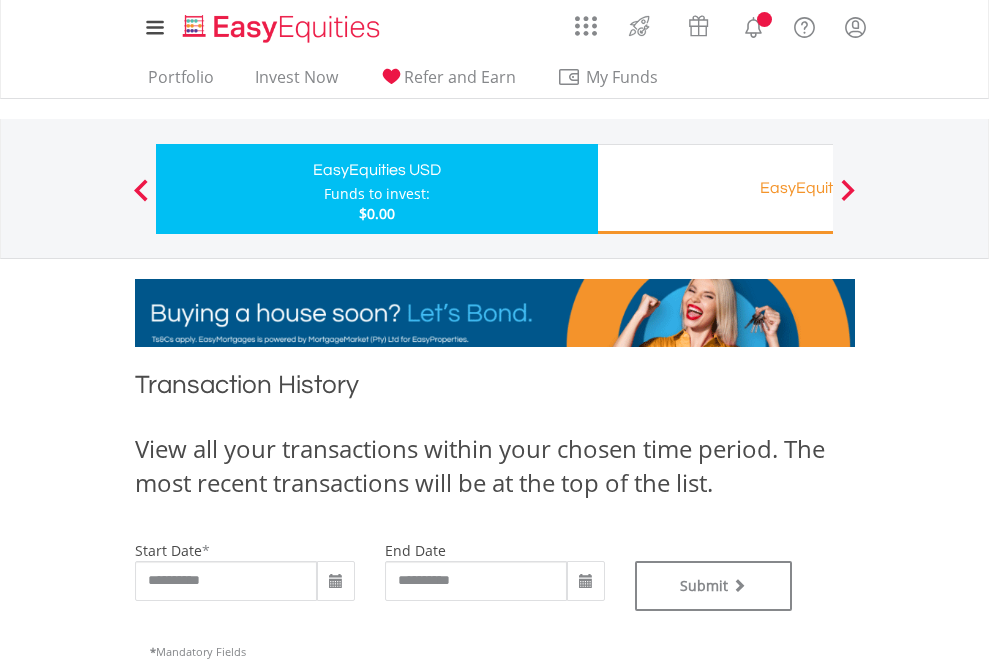 click on "EasyEquities RA" at bounding box center (818, 188) 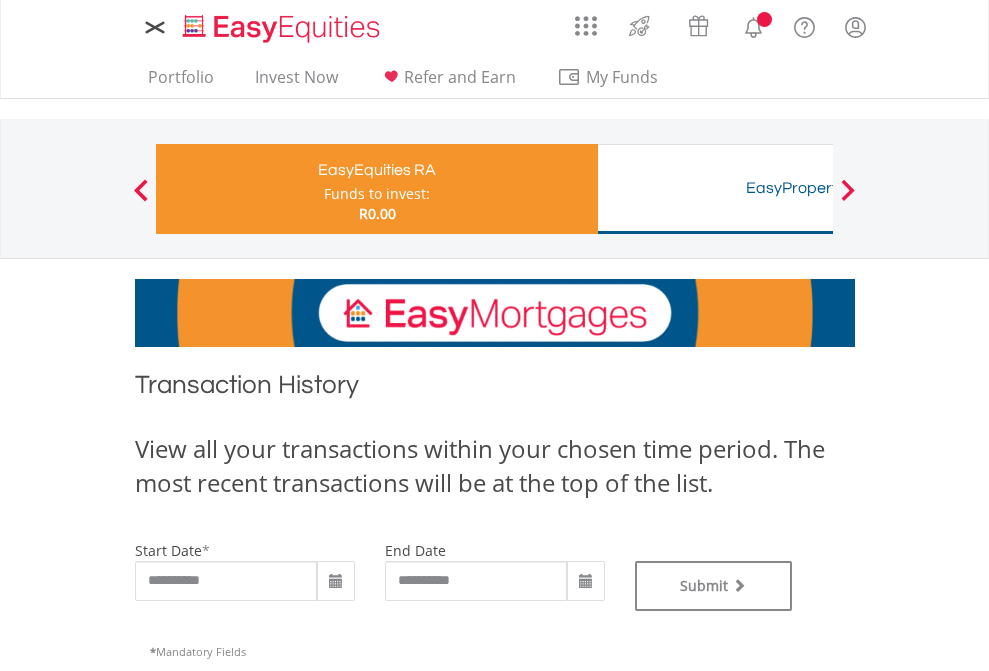scroll, scrollTop: 0, scrollLeft: 0, axis: both 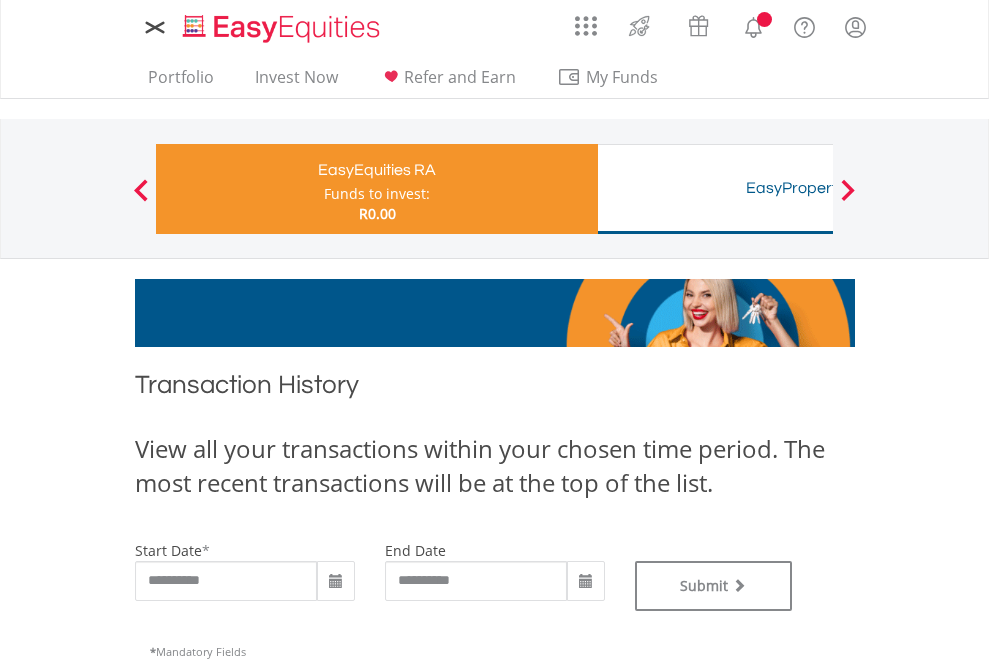 type on "**********" 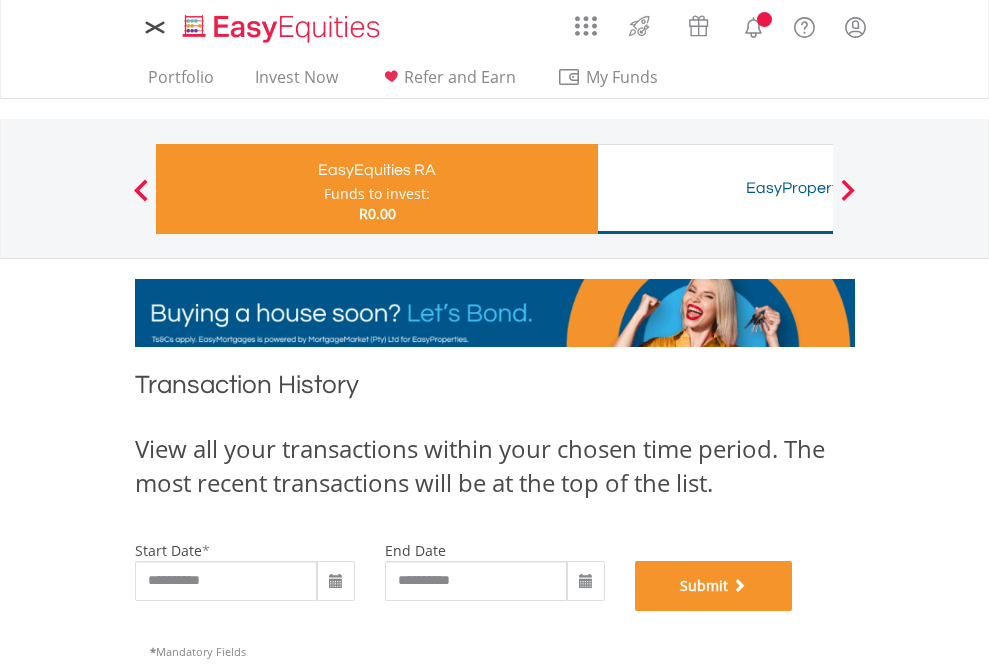 click on "Submit" at bounding box center (714, 586) 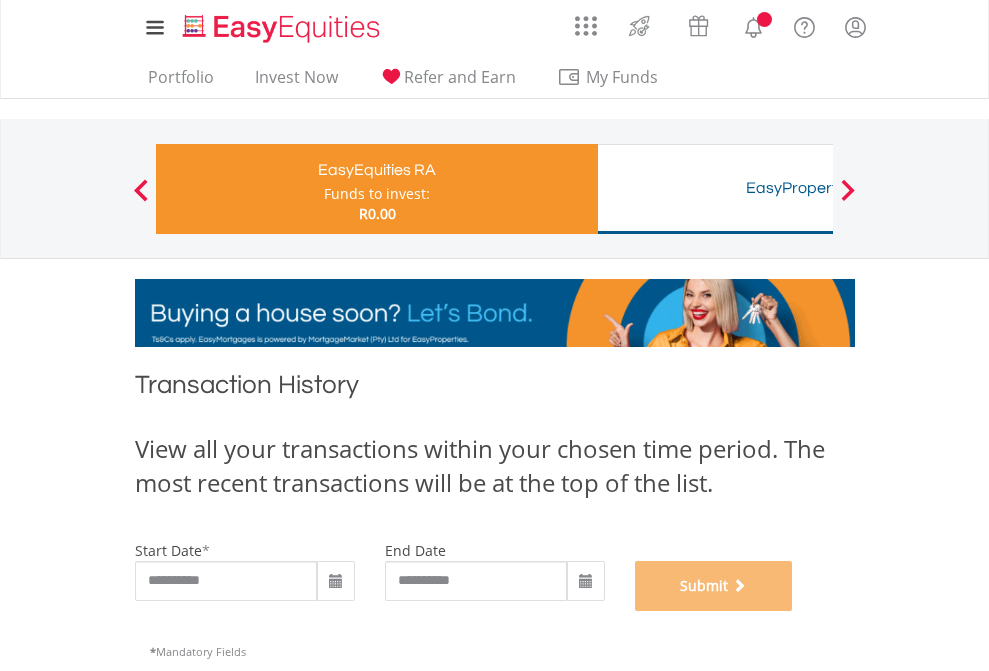 scroll, scrollTop: 811, scrollLeft: 0, axis: vertical 